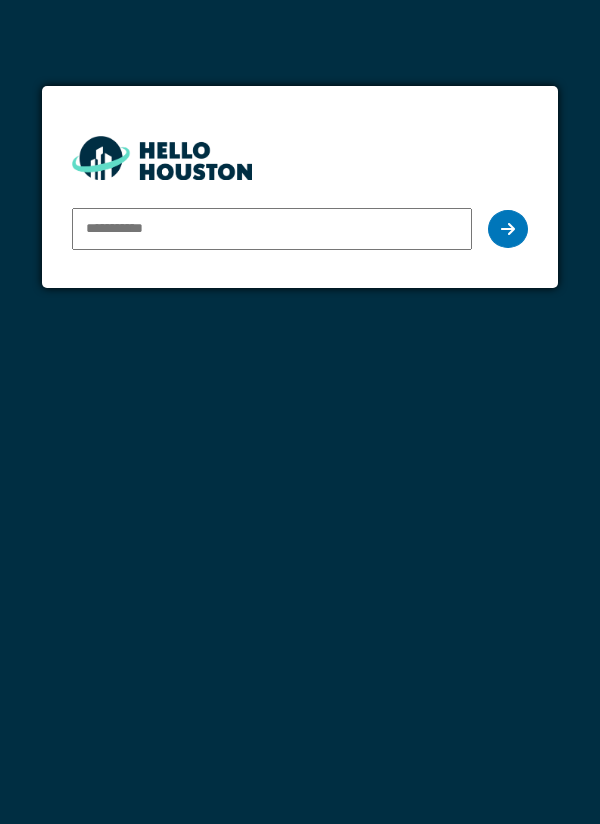 scroll, scrollTop: 0, scrollLeft: 0, axis: both 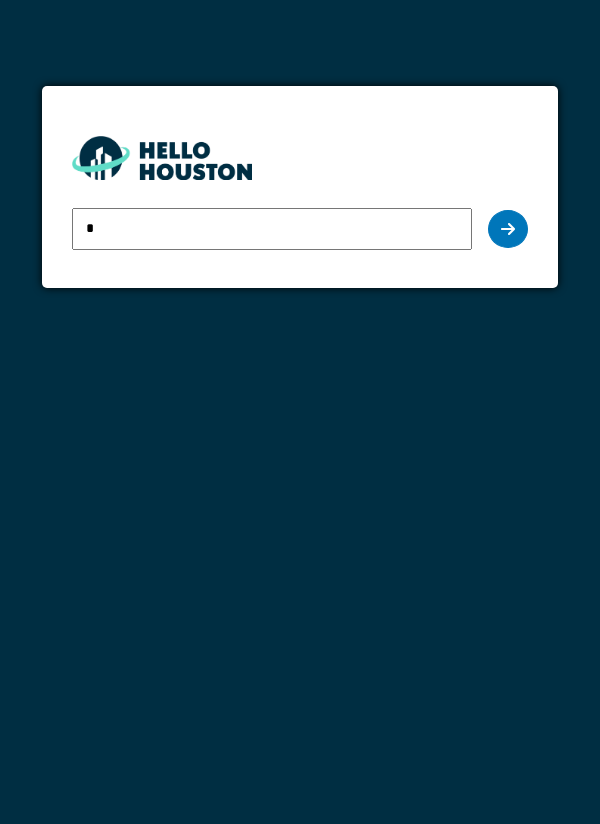 type on "**********" 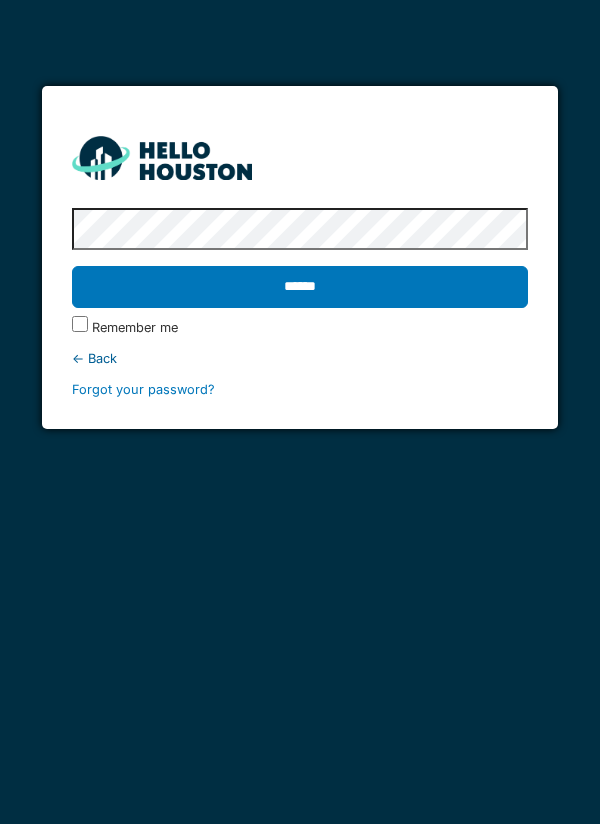 click on "******" at bounding box center [300, 287] 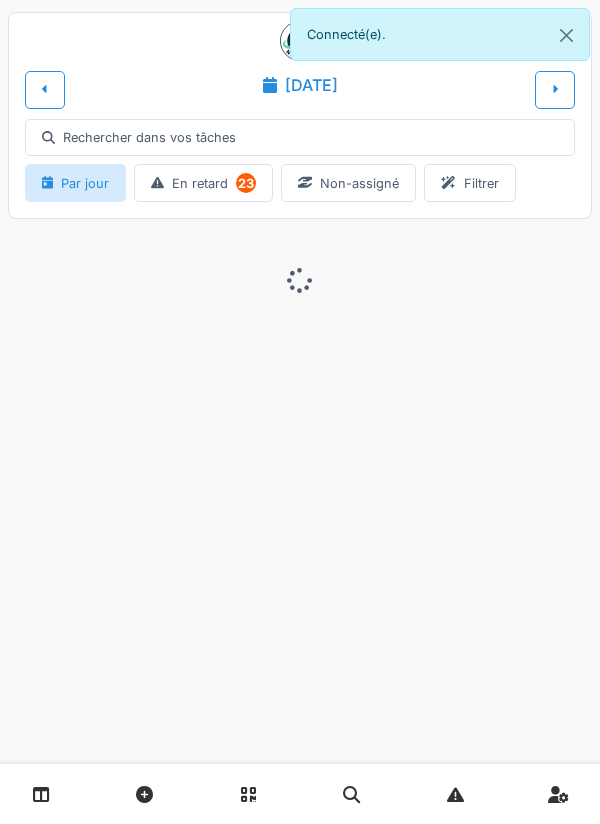 scroll, scrollTop: 0, scrollLeft: 0, axis: both 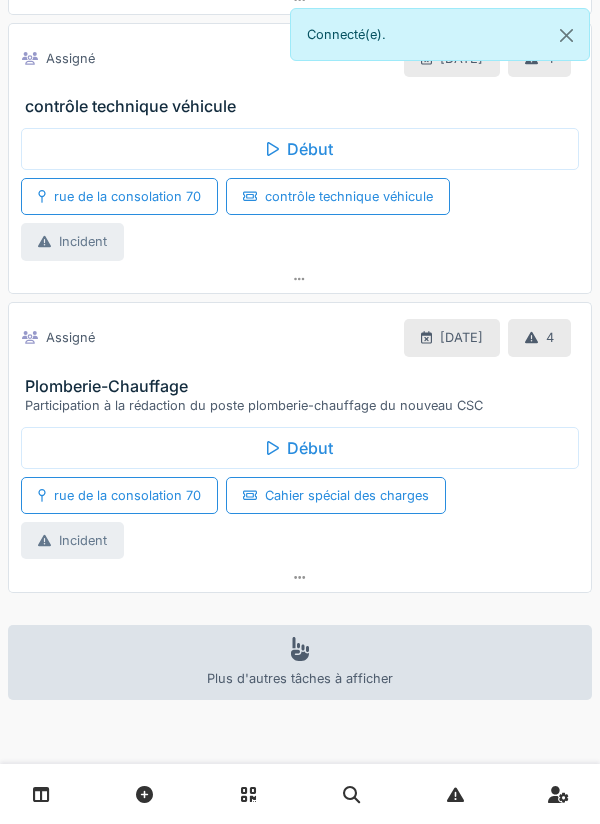 click on "Début" at bounding box center [300, 149] 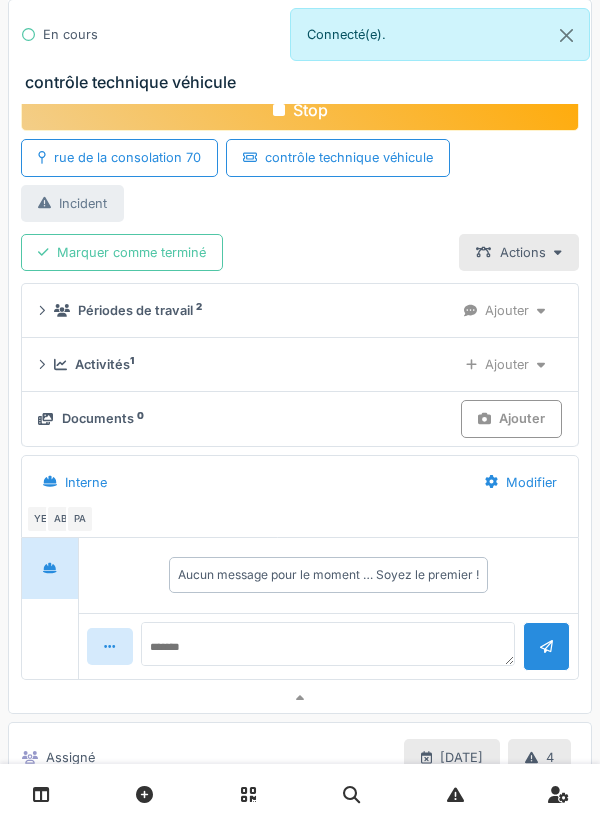 scroll, scrollTop: 588, scrollLeft: 0, axis: vertical 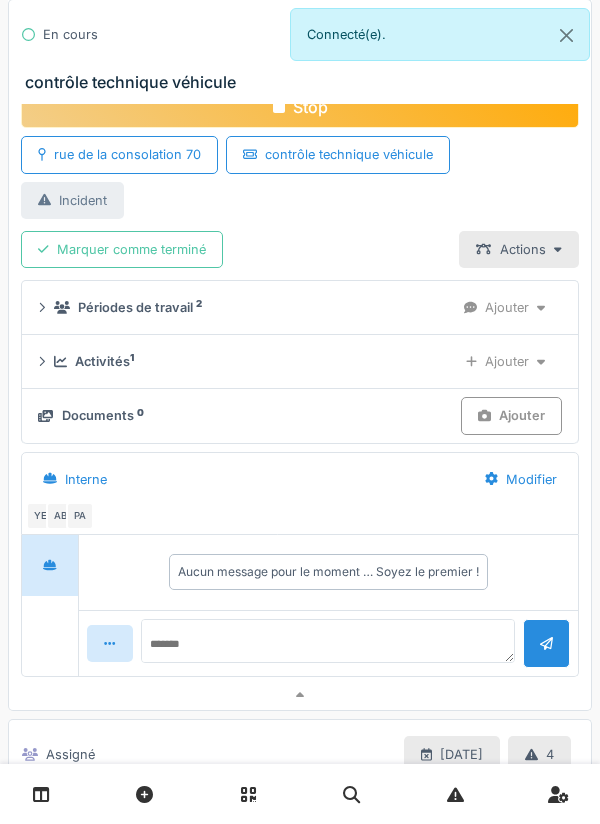 click on "Activités 1" at bounding box center [247, 361] 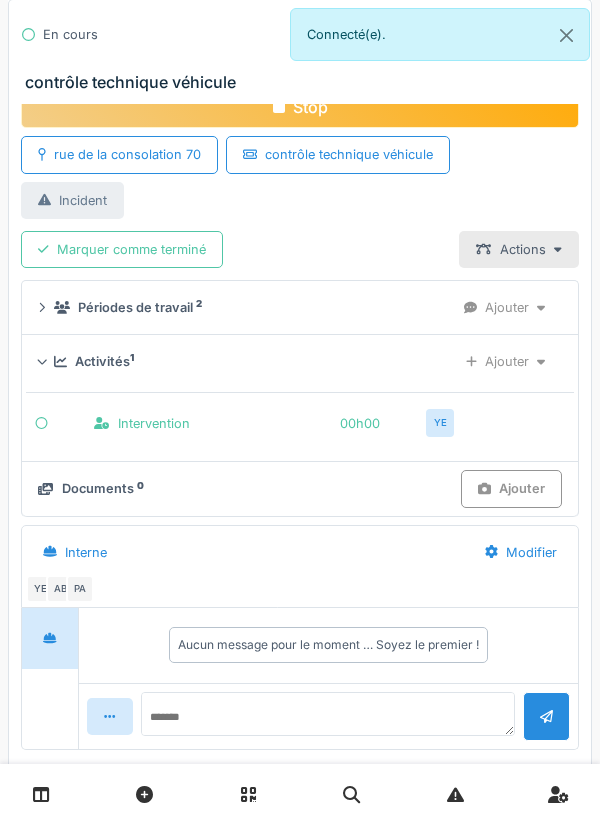click on "Activités 1 Ajouter" at bounding box center (300, 361) 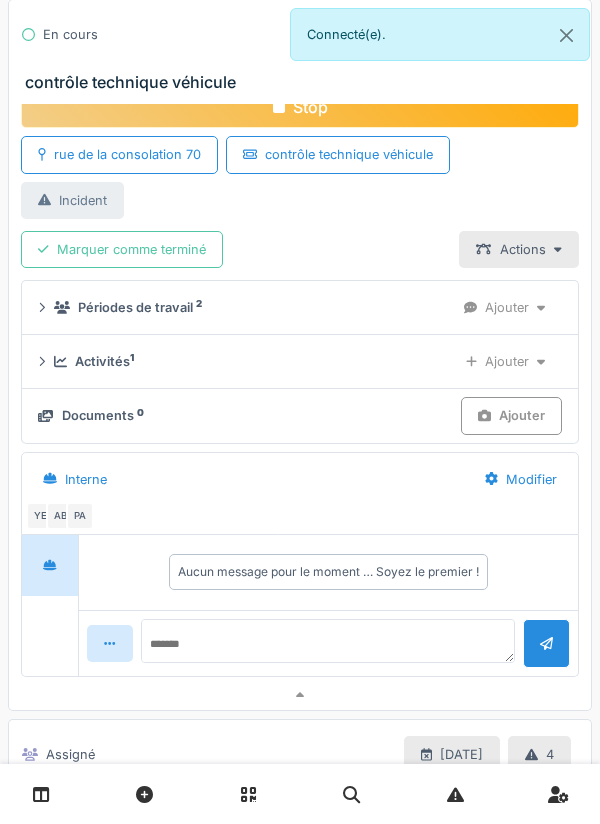 scroll, scrollTop: 6, scrollLeft: 0, axis: vertical 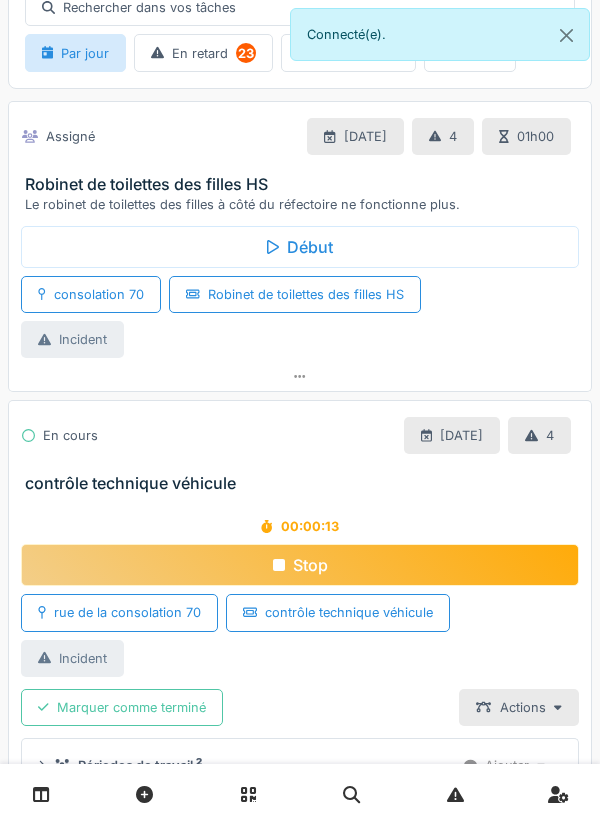 click at bounding box center [300, 376] 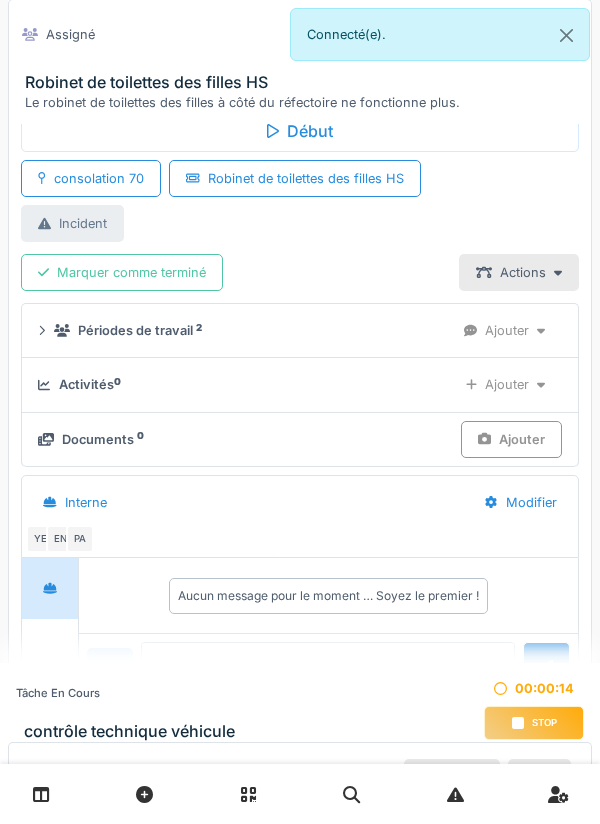 scroll, scrollTop: 343, scrollLeft: 0, axis: vertical 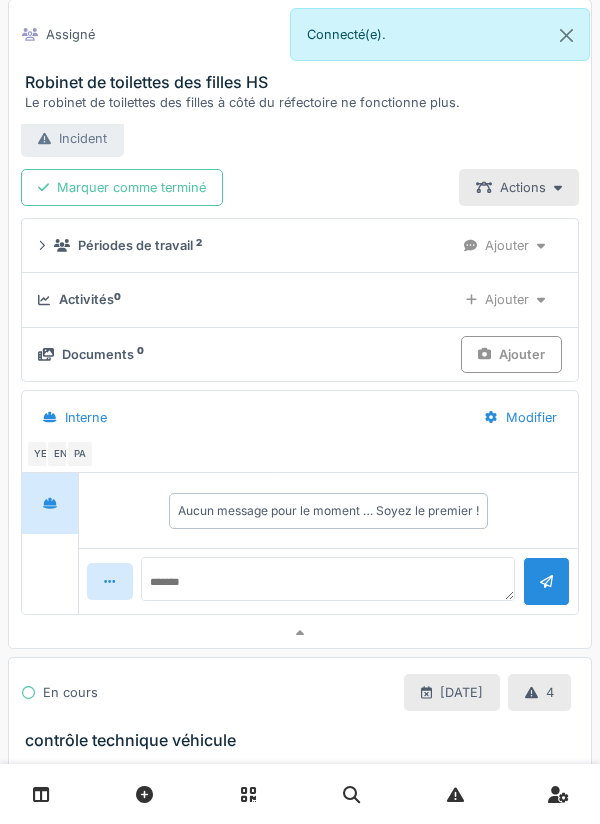 click at bounding box center [300, 633] 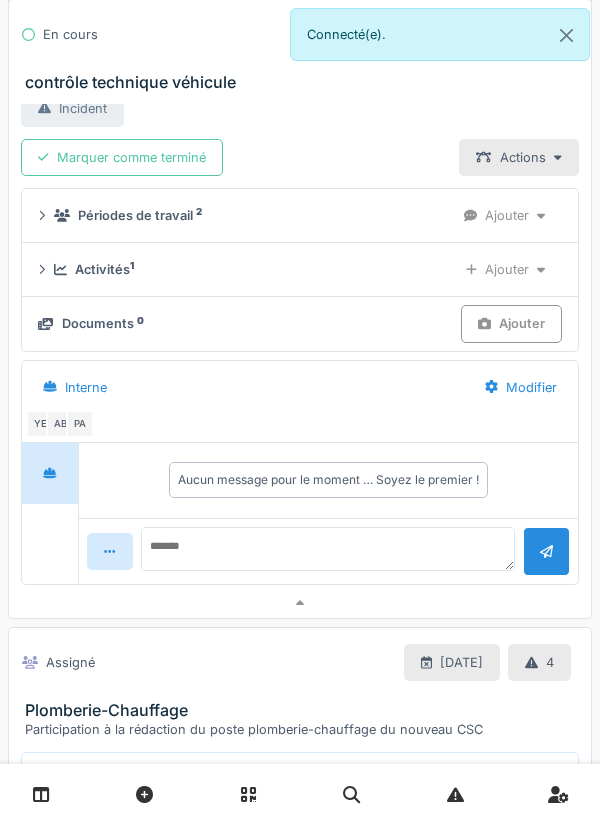 click at bounding box center [300, 603] 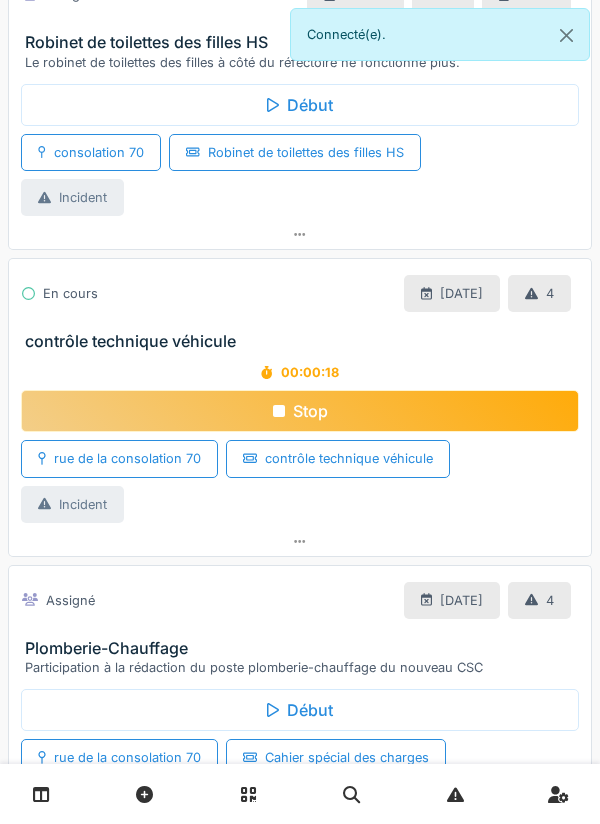 scroll, scrollTop: 0, scrollLeft: 0, axis: both 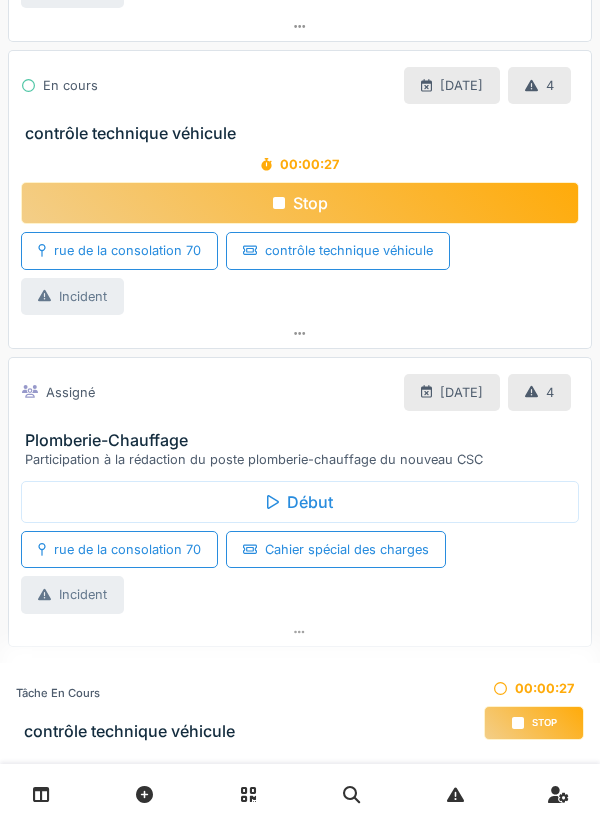 click at bounding box center [300, 333] 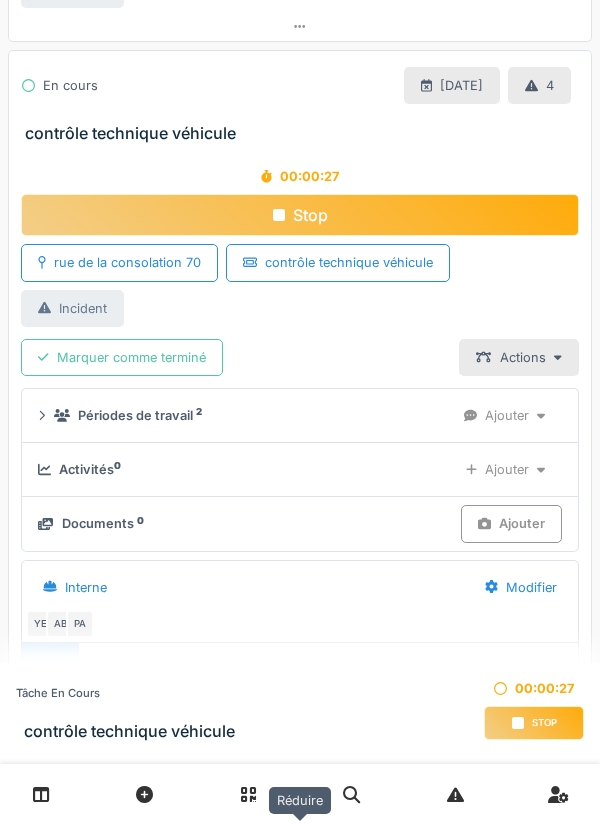 scroll, scrollTop: 450, scrollLeft: 0, axis: vertical 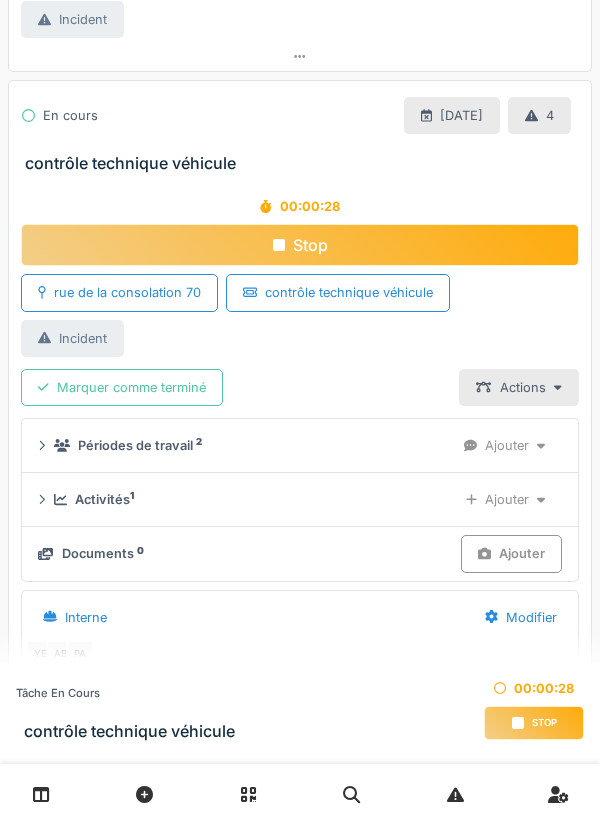 click on "Activités 1" at bounding box center [247, 499] 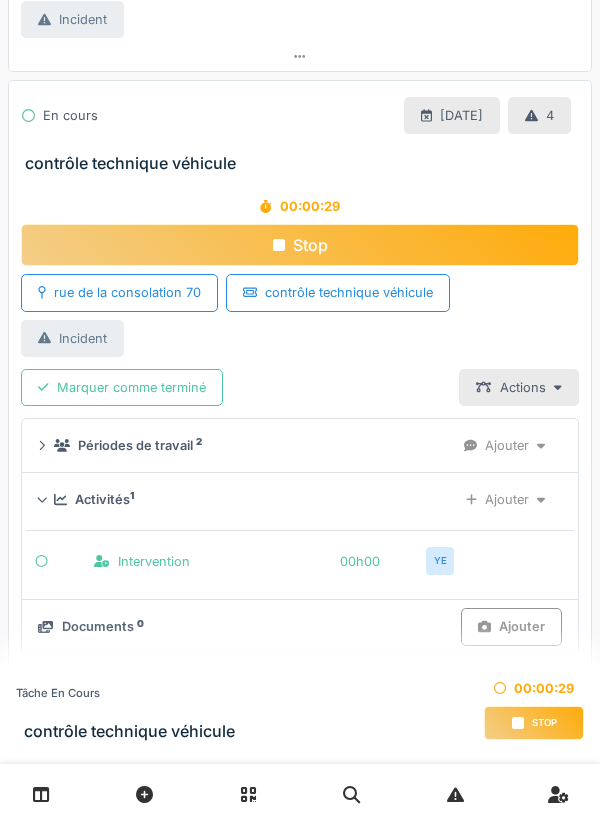 click on "Activités 1 Ajouter" at bounding box center (300, 499) 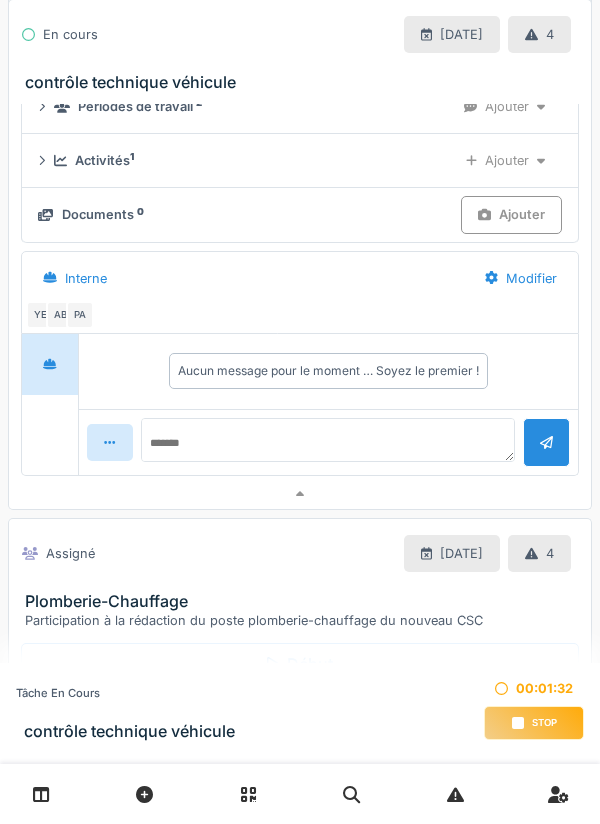 scroll, scrollTop: 786, scrollLeft: 0, axis: vertical 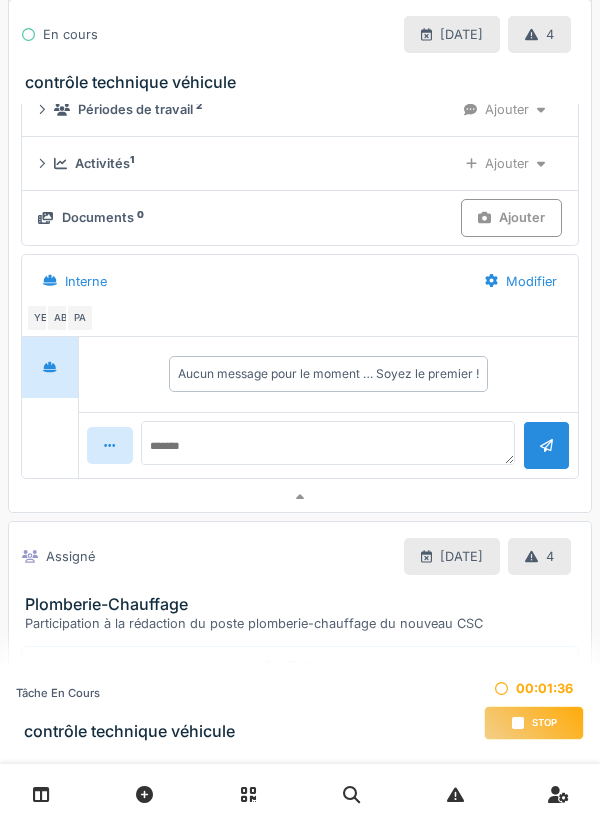 click at bounding box center (300, 497) 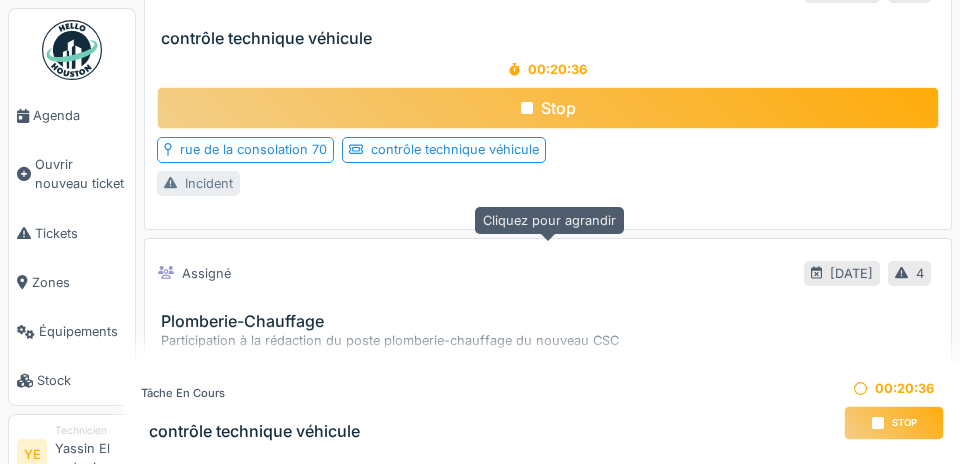 scroll, scrollTop: 495, scrollLeft: 0, axis: vertical 